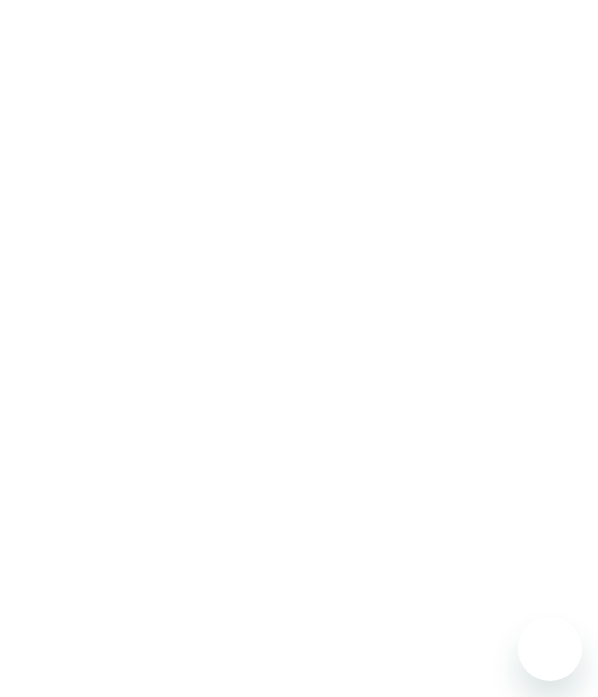 scroll, scrollTop: 0, scrollLeft: 0, axis: both 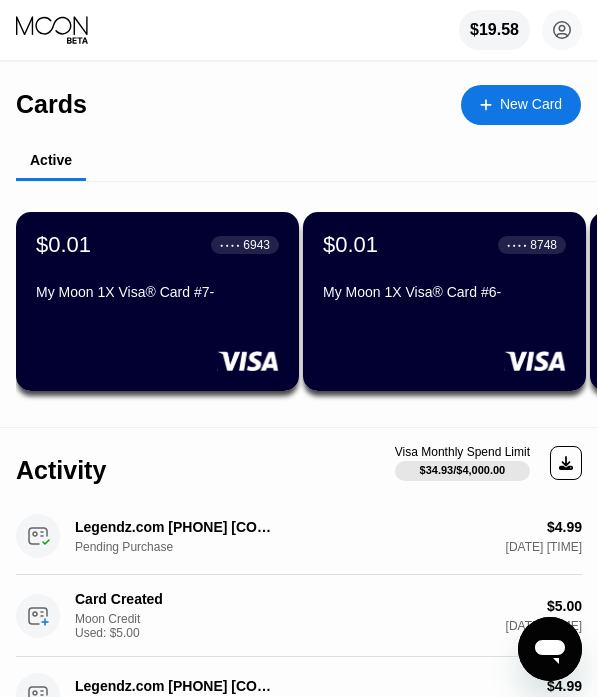 click at bounding box center (496, 104) 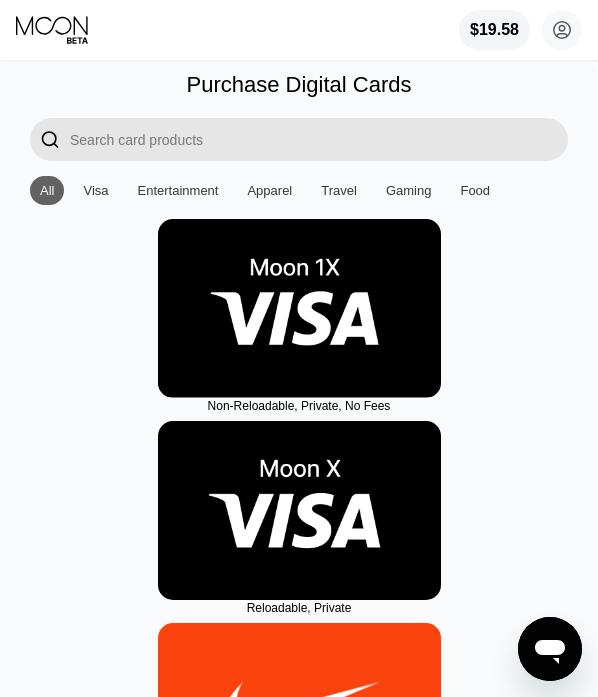 click at bounding box center (299, 308) 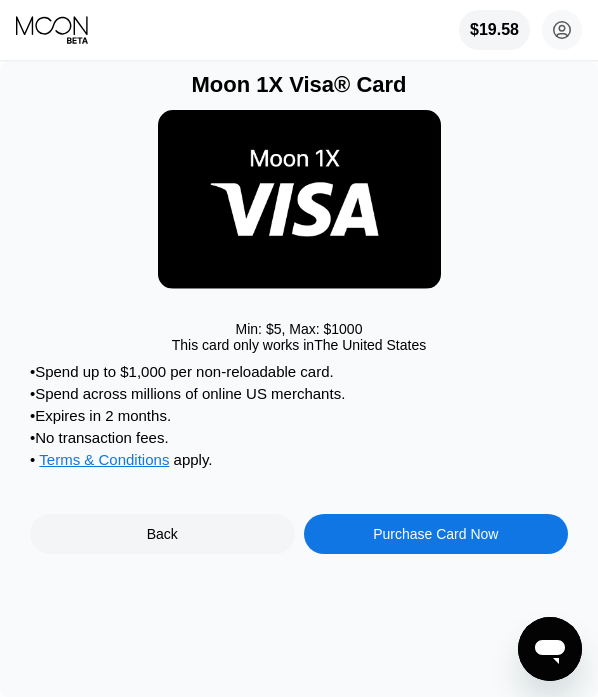 drag, startPoint x: 348, startPoint y: 534, endPoint x: 224, endPoint y: 334, distance: 235.32106 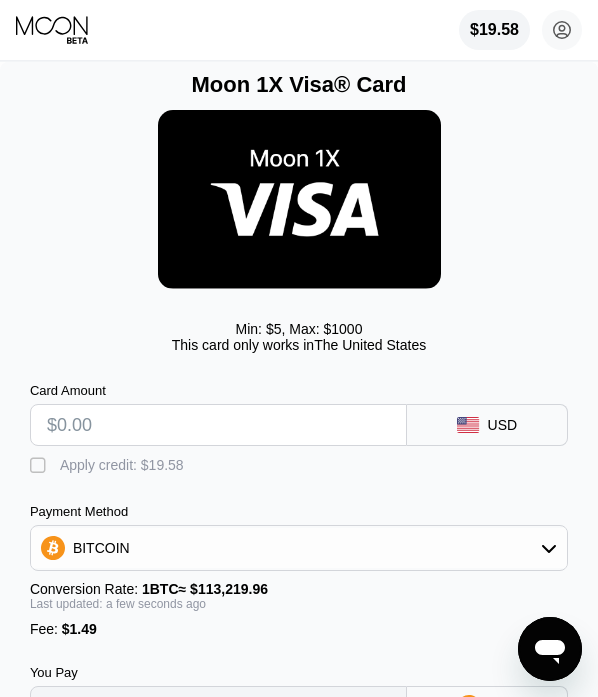 click at bounding box center (218, 425) 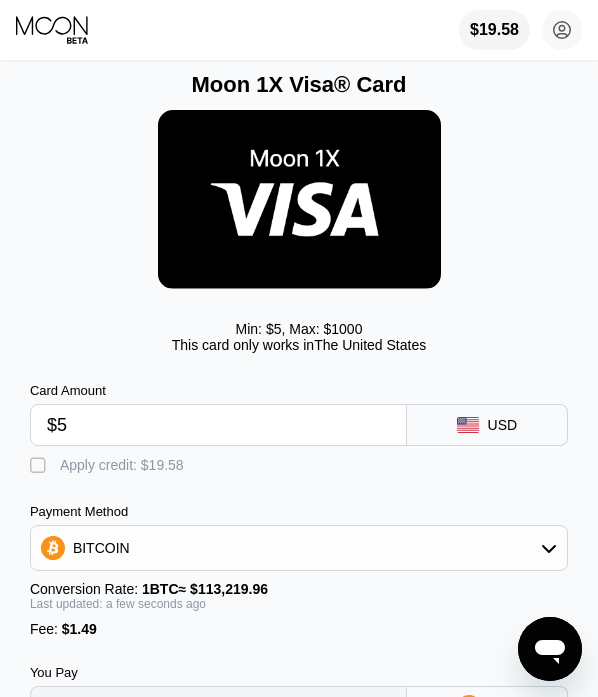 type on "0.00005733" 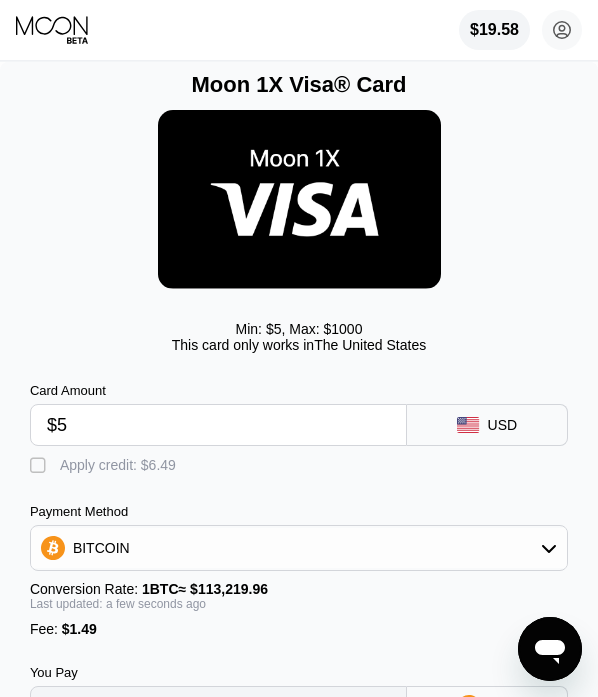 type on "$5" 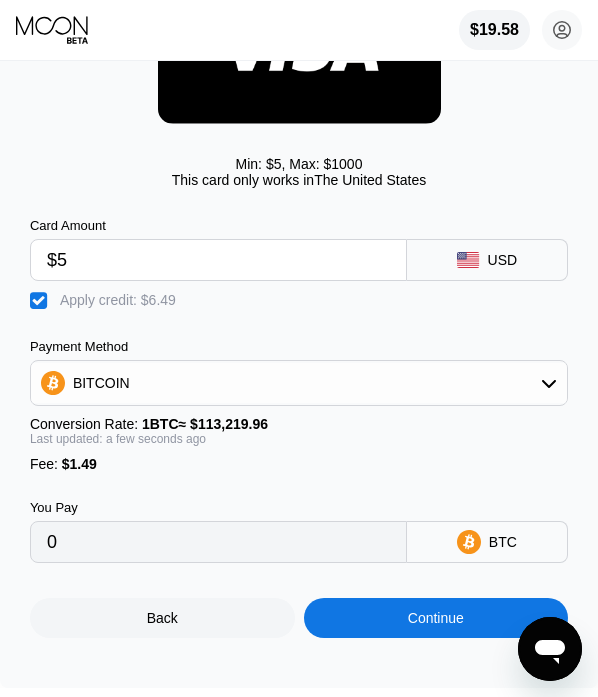 scroll, scrollTop: 166, scrollLeft: 0, axis: vertical 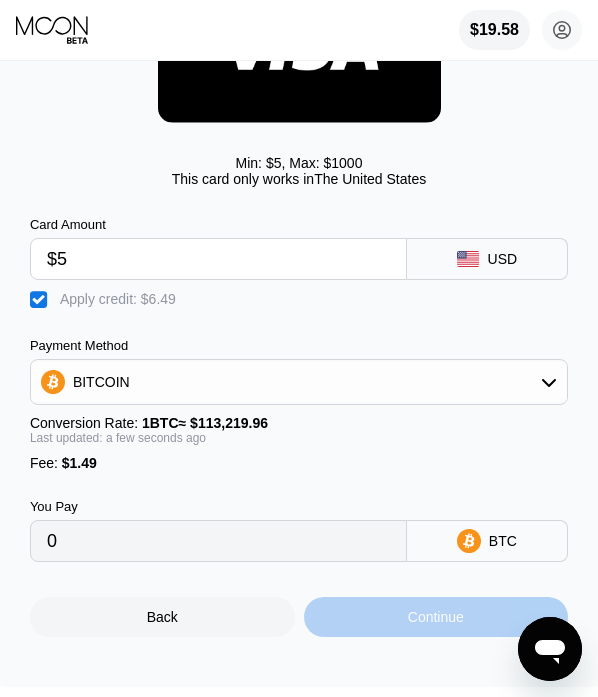 click on "Continue" at bounding box center (436, 617) 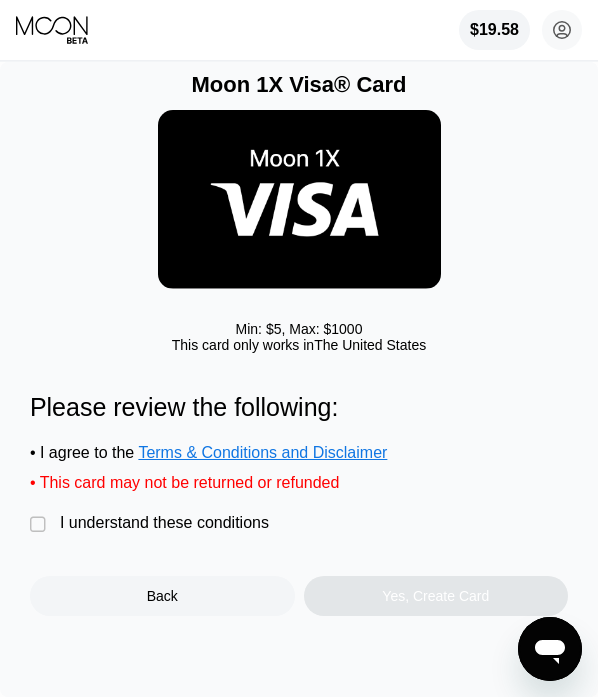 click on " I understand these conditions" at bounding box center (154, 524) 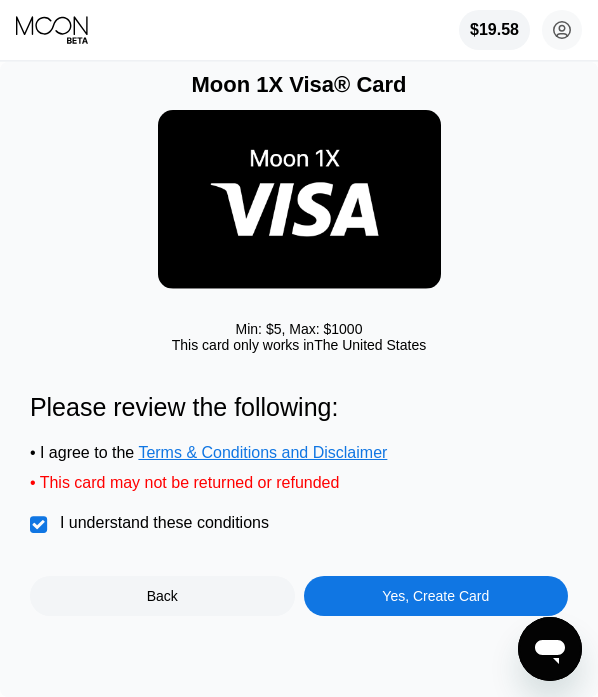 click on "Yes, Create Card" at bounding box center [436, 596] 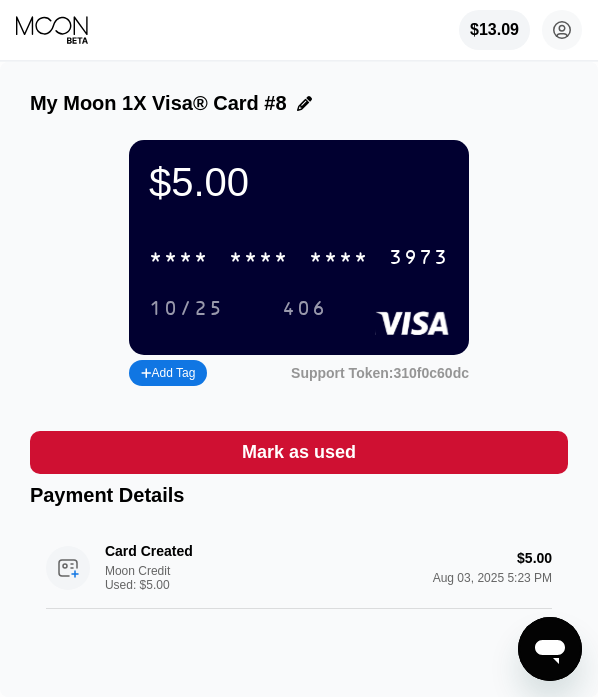click on "* * * *" at bounding box center (259, 258) 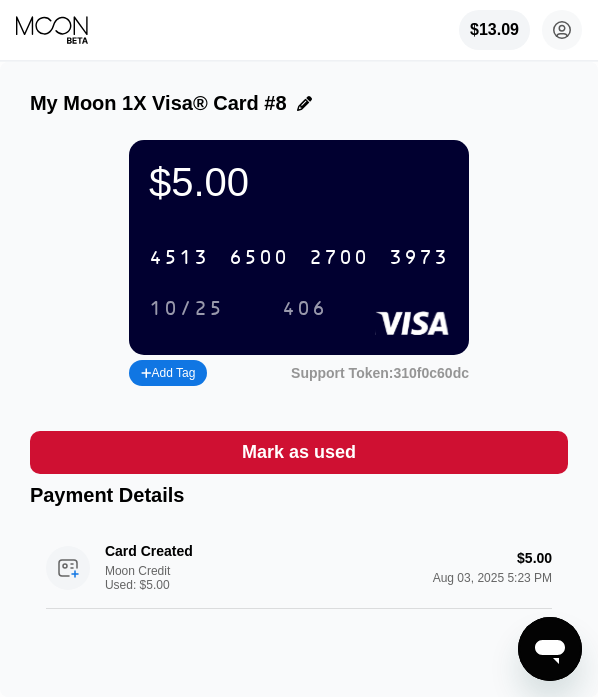 click 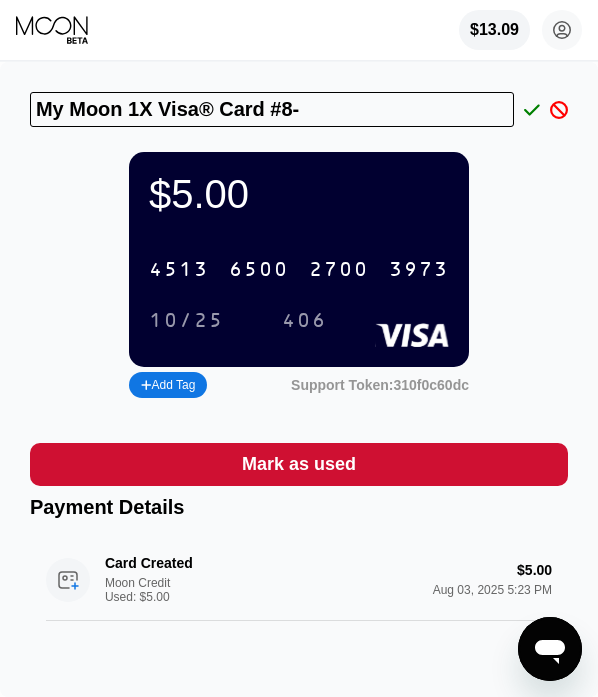 type on "My Moon 1X Visa® Card #8-" 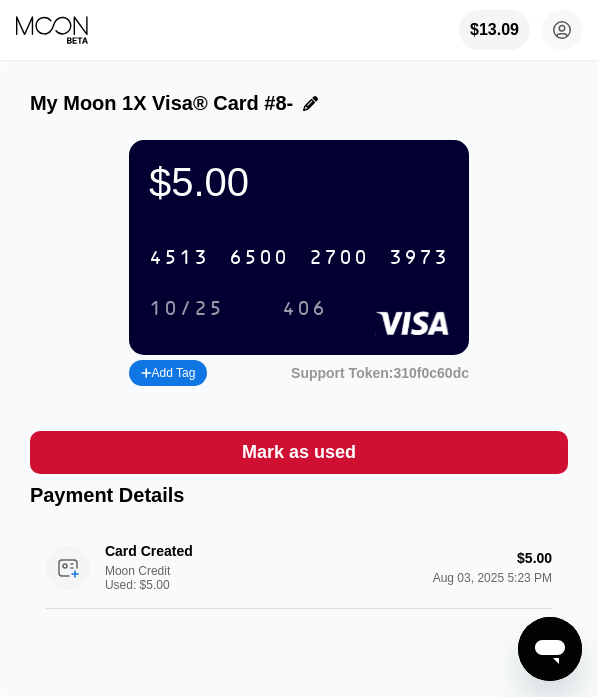 click 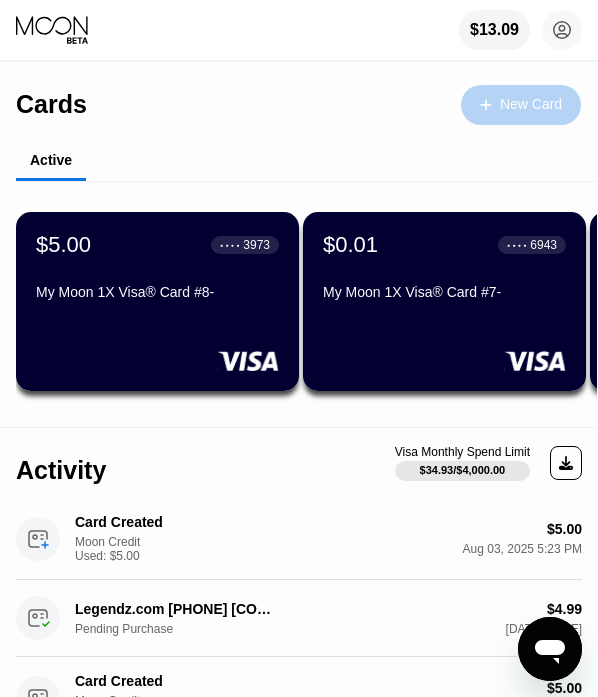 click on "New Card" at bounding box center [521, 105] 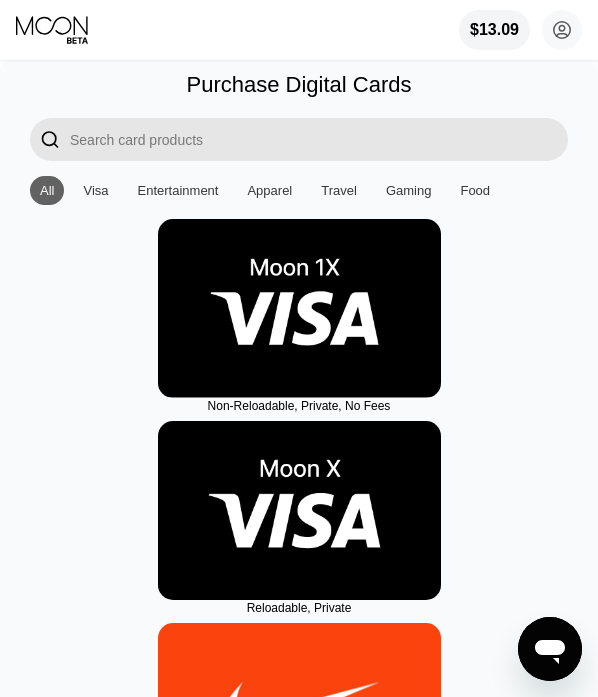 click at bounding box center (299, 308) 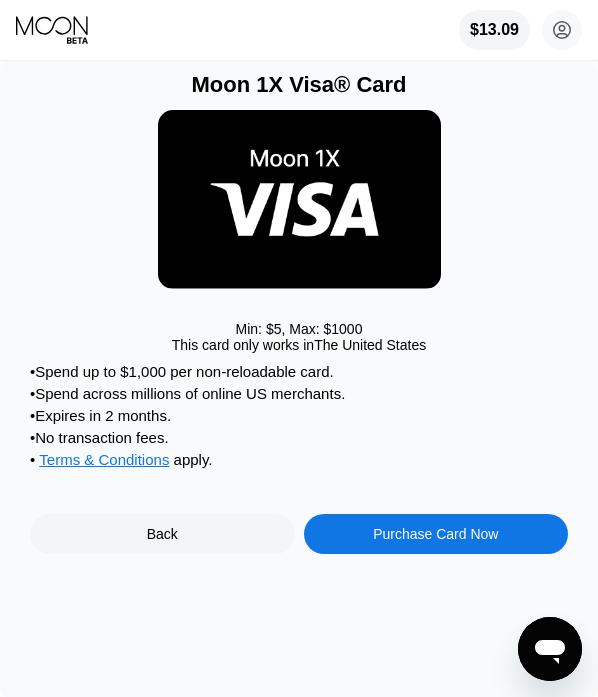 click on "Purchase Card Now" at bounding box center (436, 534) 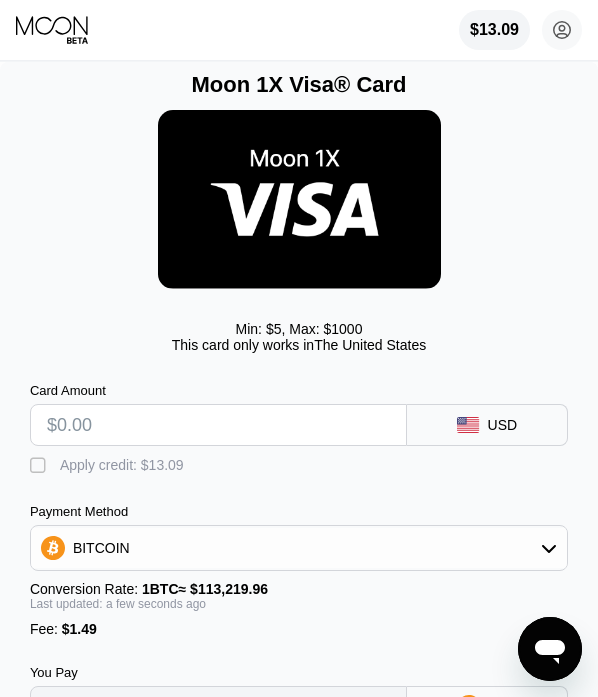 click at bounding box center [218, 425] 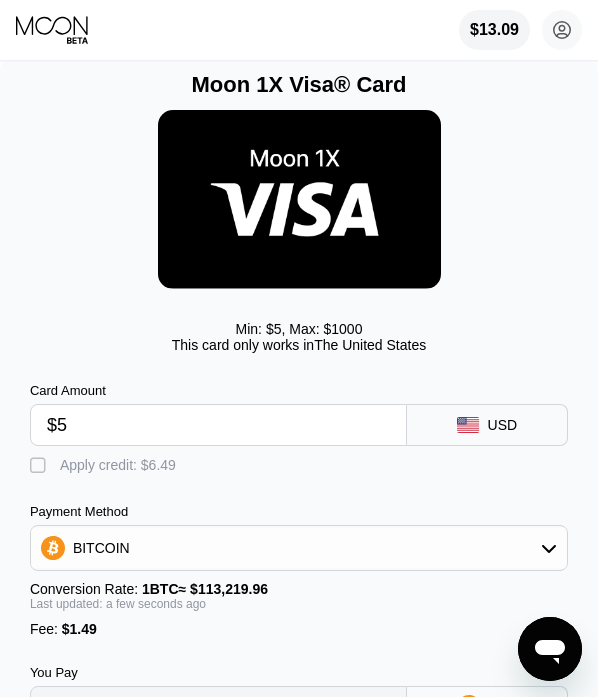 type on "0.00005733" 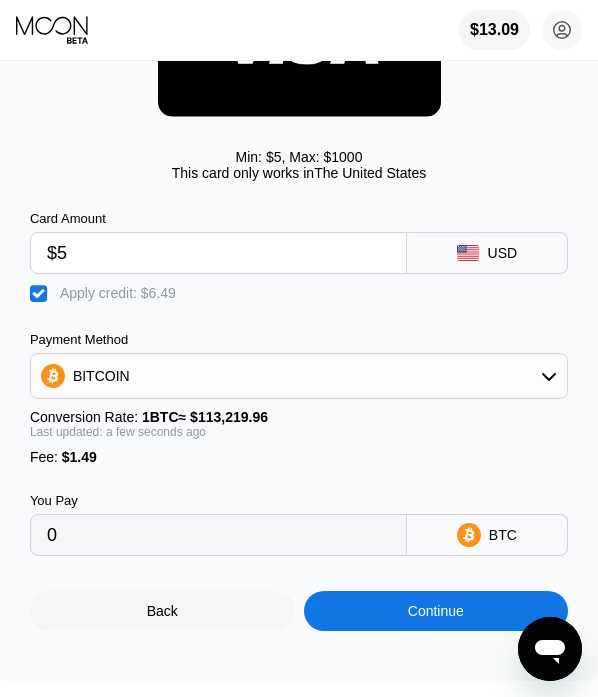 scroll, scrollTop: 204, scrollLeft: 0, axis: vertical 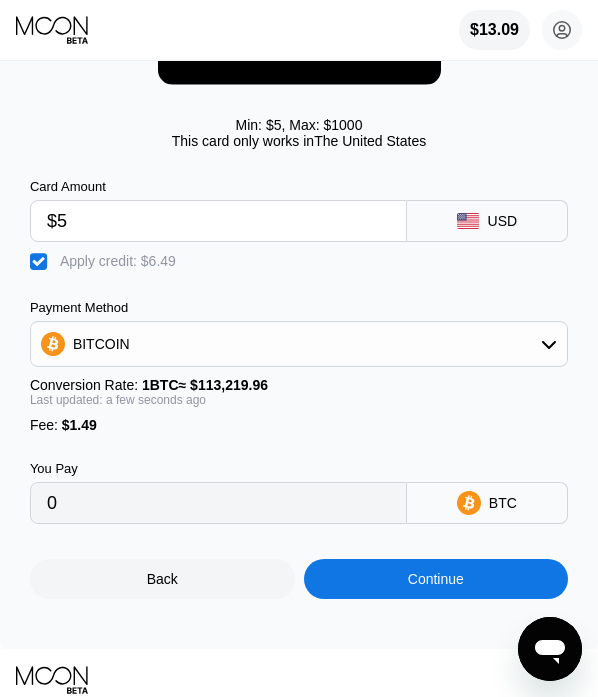 click on "Continue" at bounding box center [436, 579] 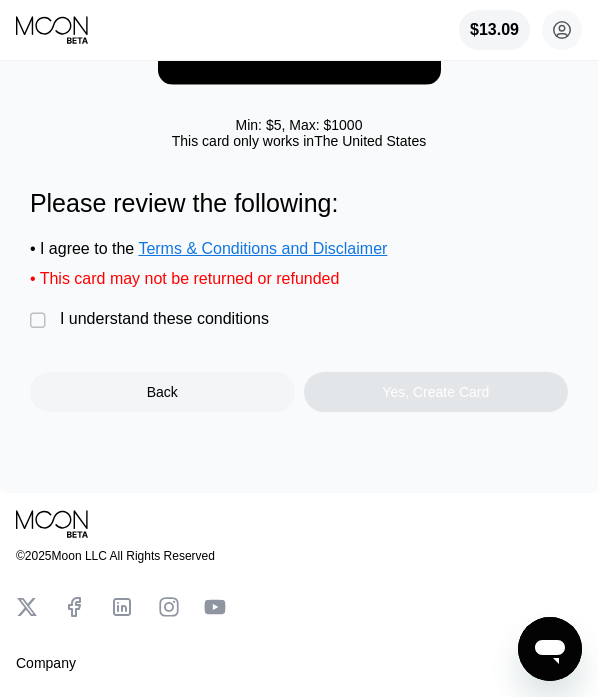 scroll, scrollTop: 0, scrollLeft: 0, axis: both 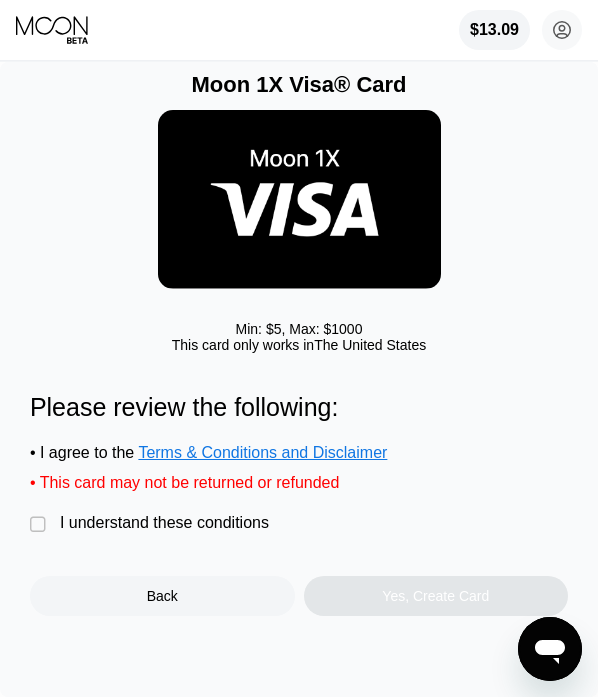 drag, startPoint x: 42, startPoint y: 527, endPoint x: 410, endPoint y: 610, distance: 377.24396 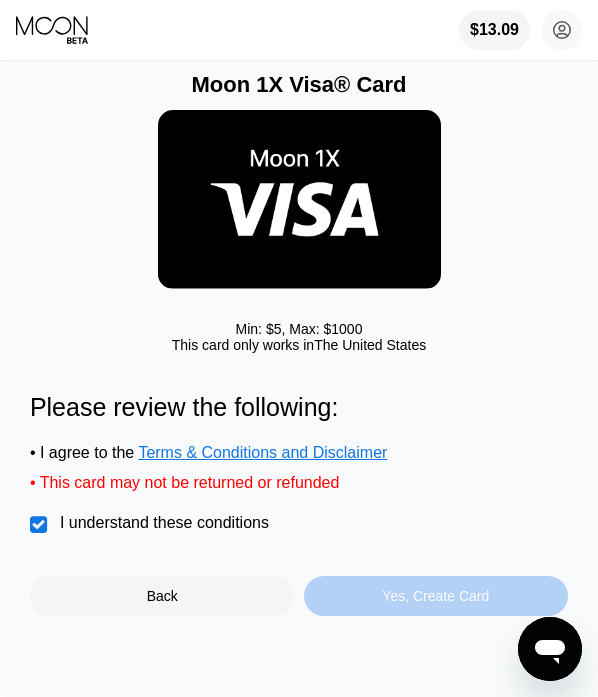 click on "Yes, Create Card" at bounding box center [435, 596] 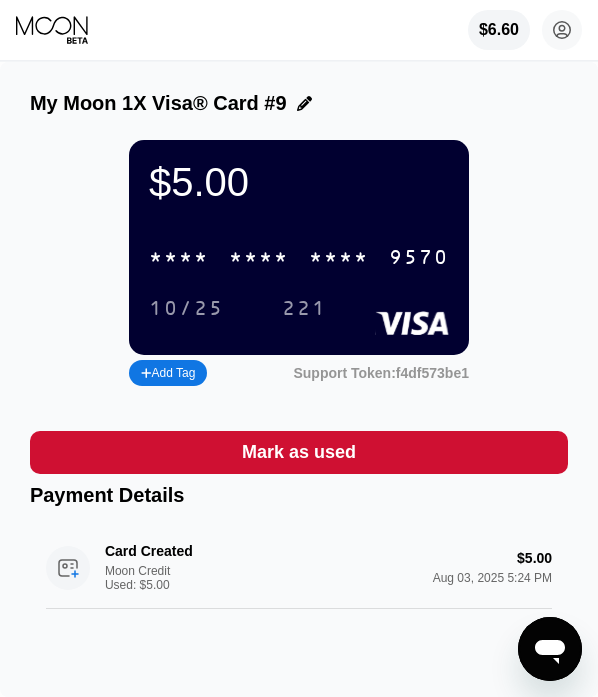 click on "* * * *" at bounding box center (259, 258) 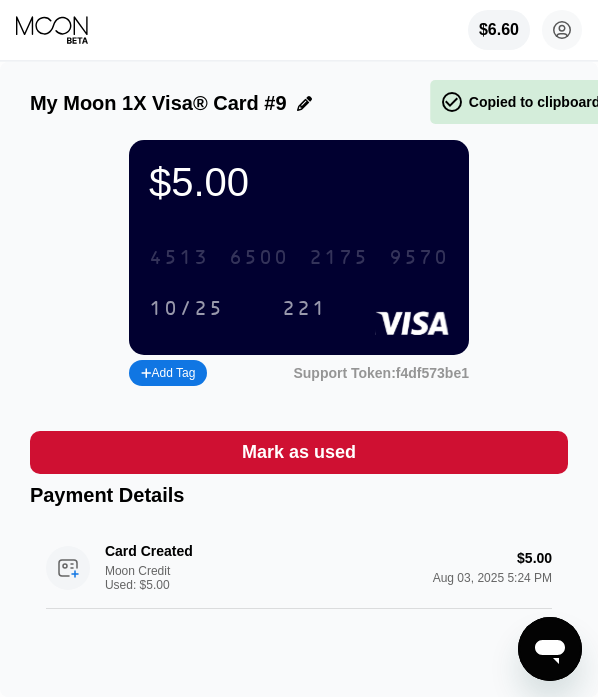 click on "6500" at bounding box center (259, 258) 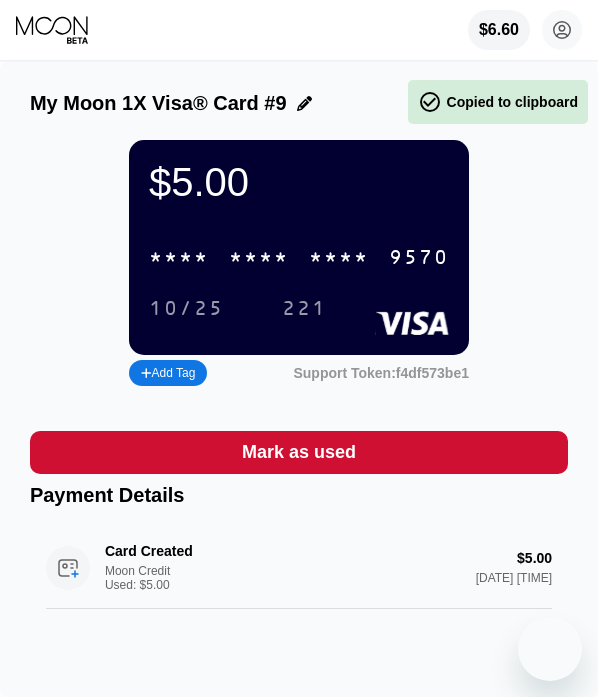 scroll, scrollTop: 0, scrollLeft: 0, axis: both 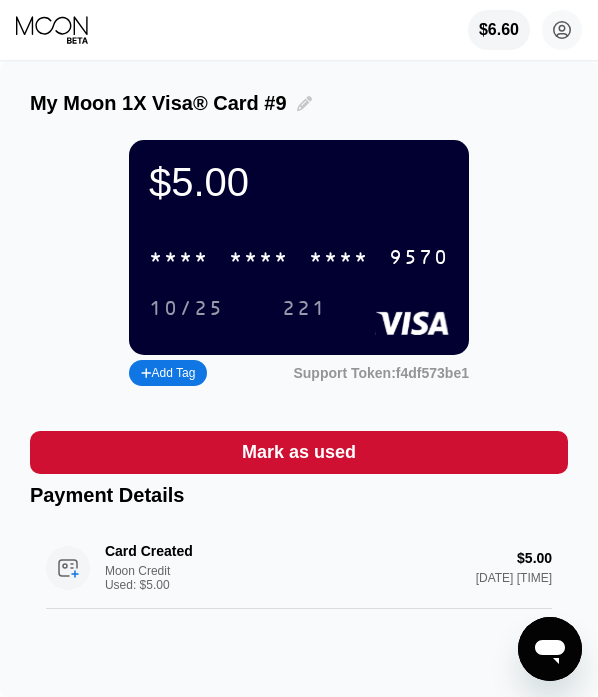 click 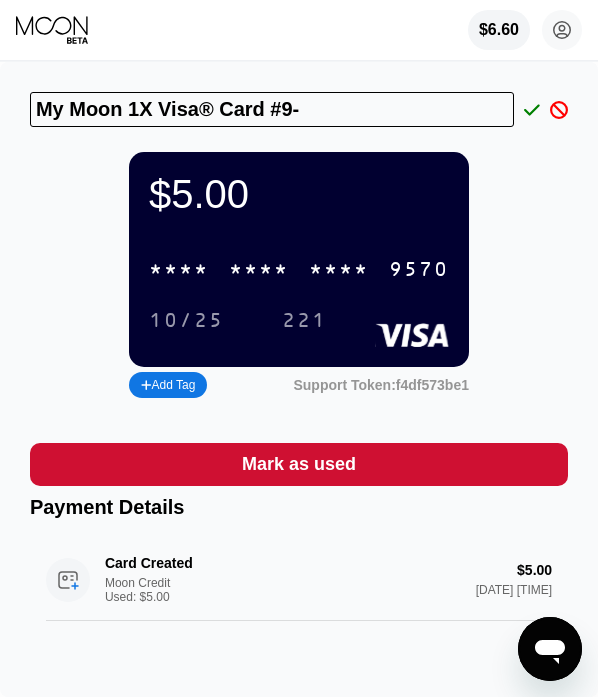 type on "My Moon 1X Visa® Card #9-" 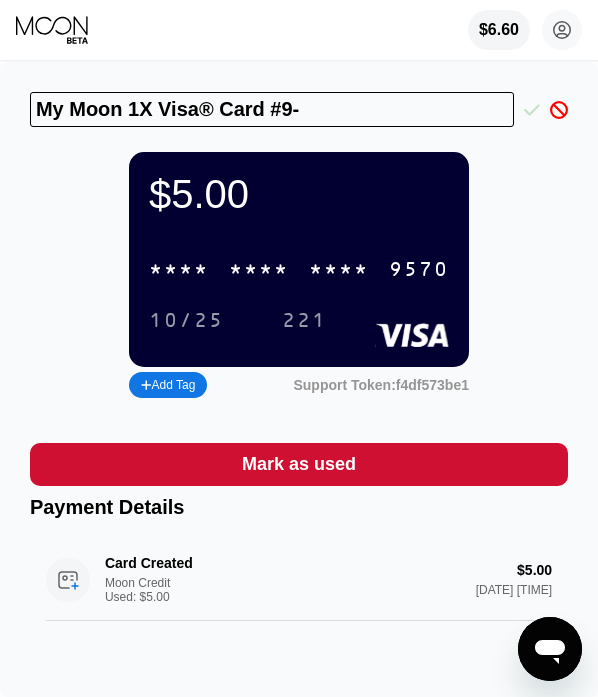 click 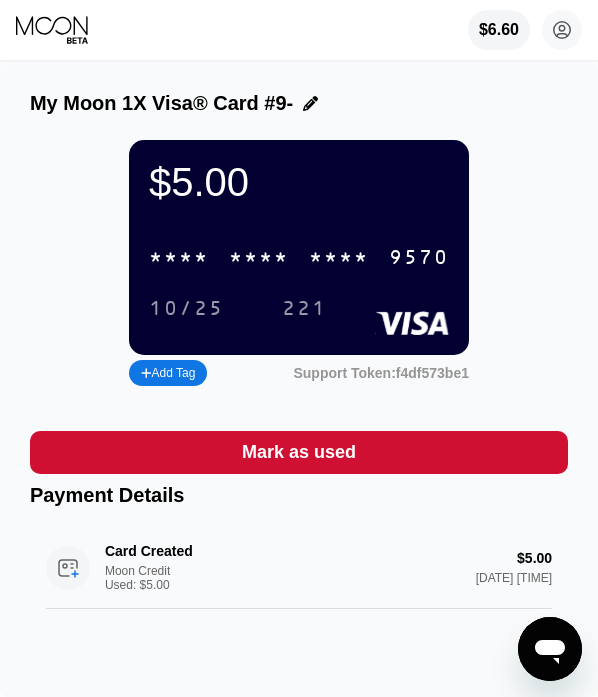 drag, startPoint x: 72, startPoint y: 32, endPoint x: 140, endPoint y: 51, distance: 70.60453 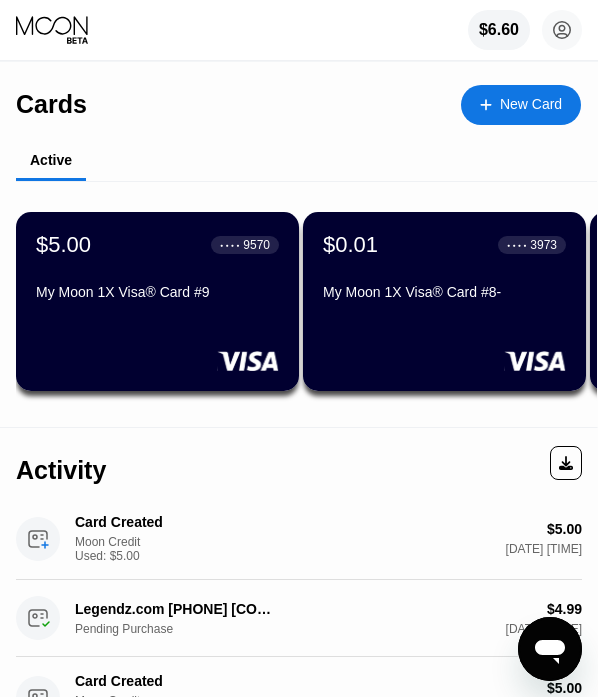 click on "New Card" at bounding box center [531, 104] 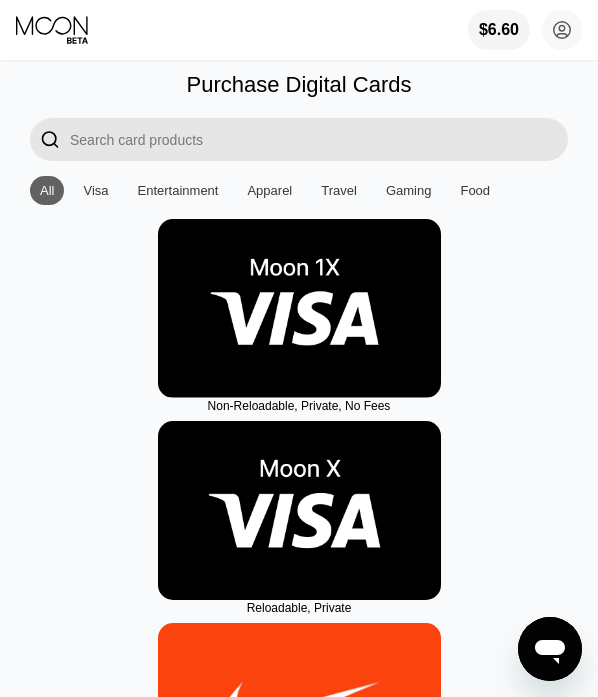 click at bounding box center (299, 308) 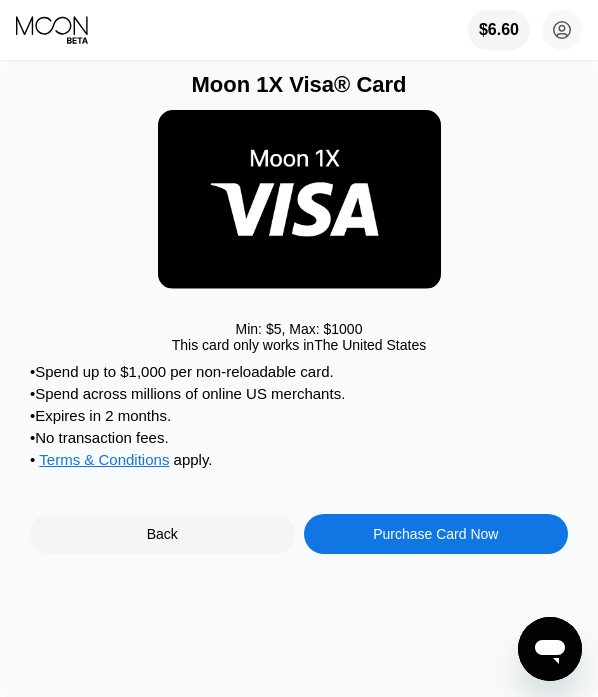 drag, startPoint x: 374, startPoint y: 514, endPoint x: 395, endPoint y: 517, distance: 21.213203 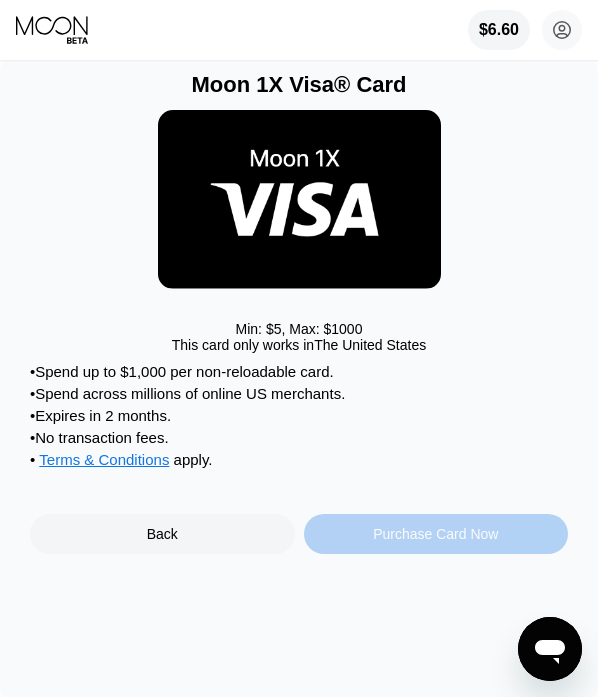 click on "Purchase Card Now" at bounding box center (435, 534) 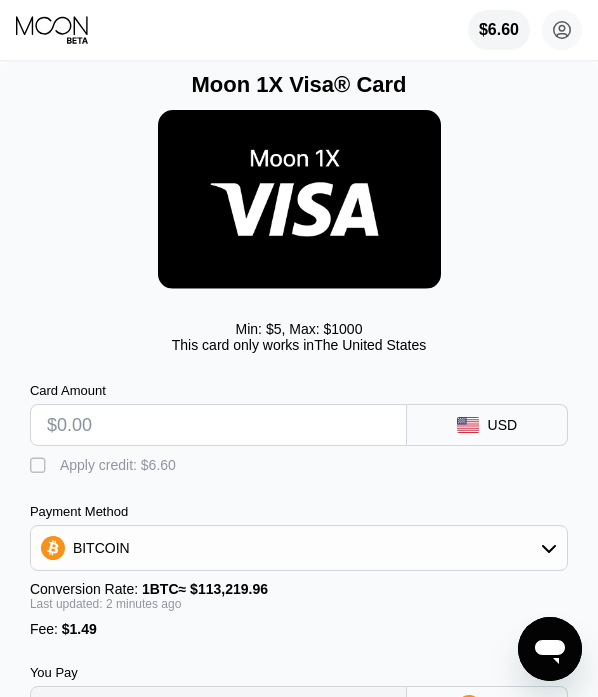 drag, startPoint x: 60, startPoint y: 427, endPoint x: 81, endPoint y: 428, distance: 21.023796 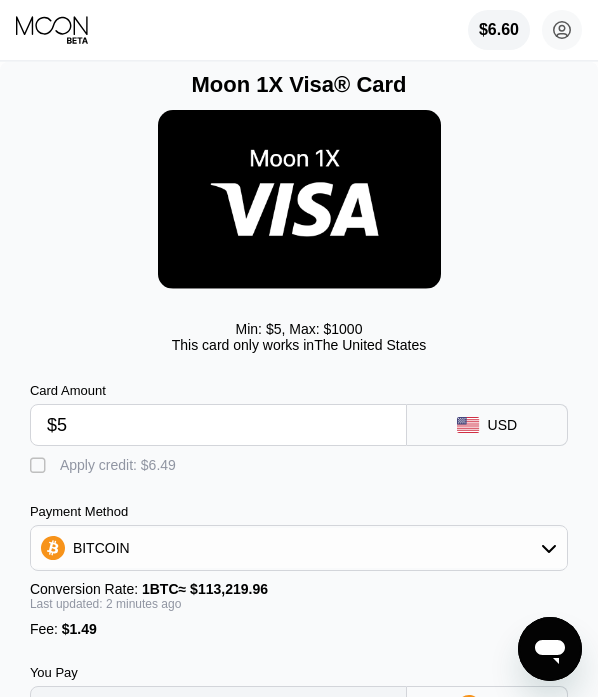 type on "0.00005733" 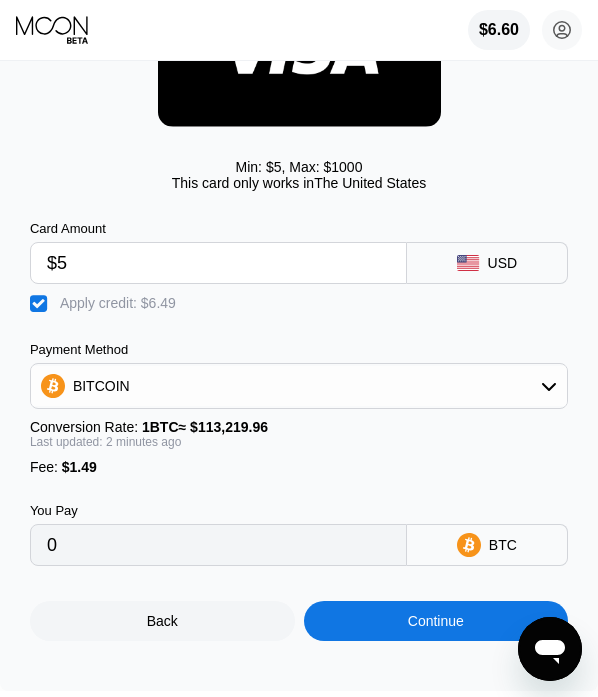 scroll, scrollTop: 151, scrollLeft: 0, axis: vertical 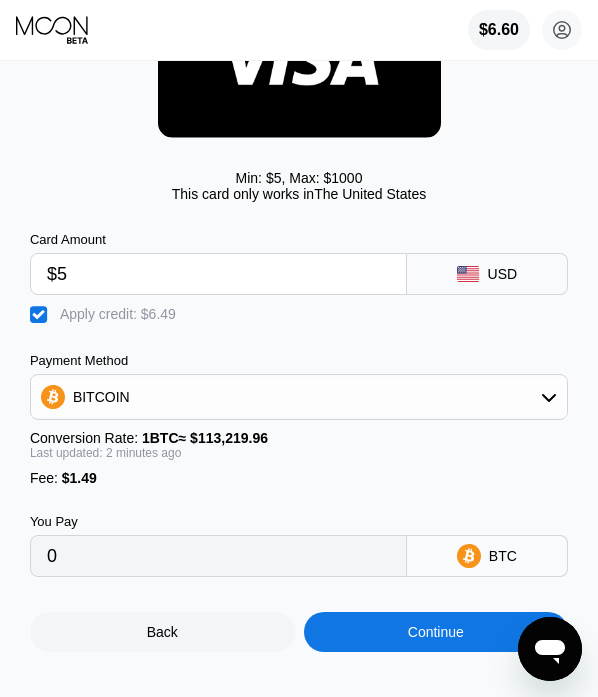 click on "Continue" at bounding box center [436, 632] 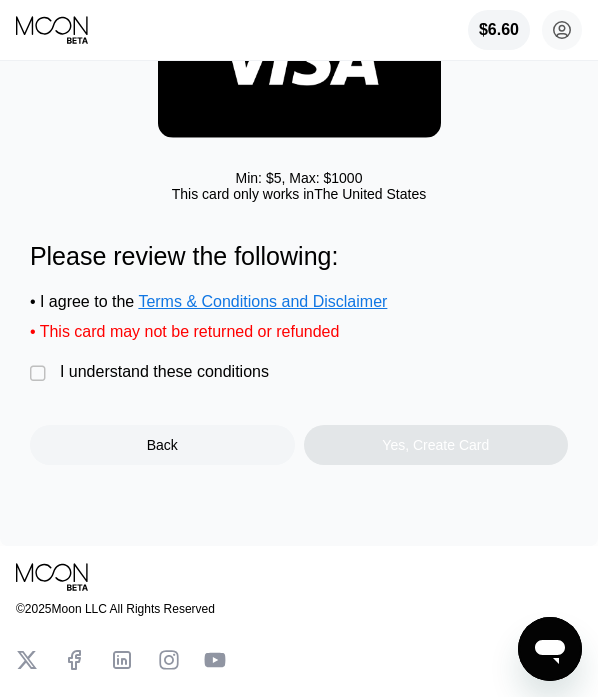 scroll, scrollTop: 0, scrollLeft: 0, axis: both 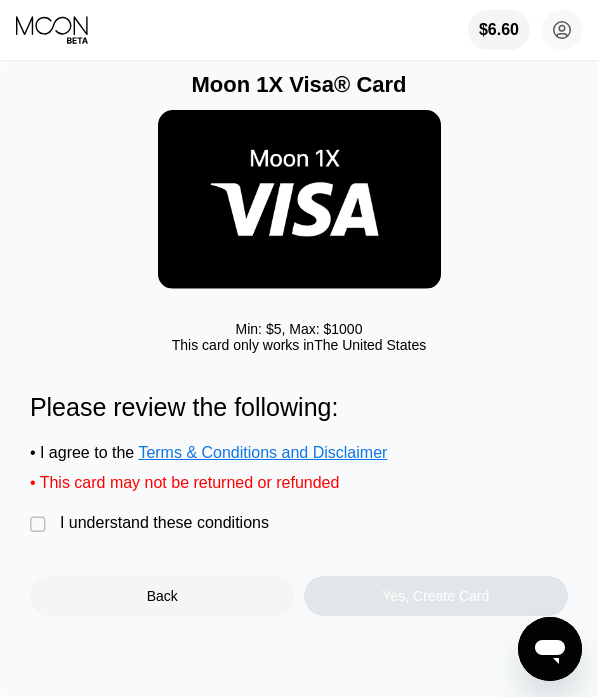 drag, startPoint x: 31, startPoint y: 525, endPoint x: 121, endPoint y: 543, distance: 91.78235 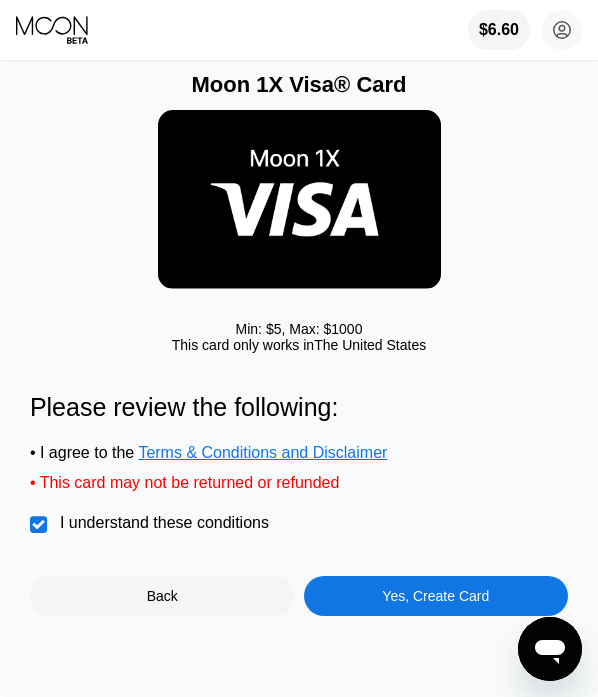 click on "Yes, Create Card" at bounding box center (435, 596) 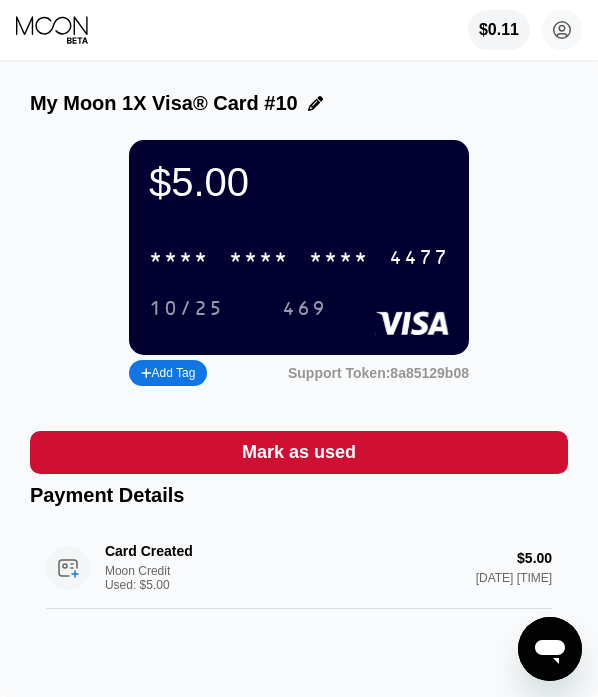 click on "* * * *" at bounding box center (339, 258) 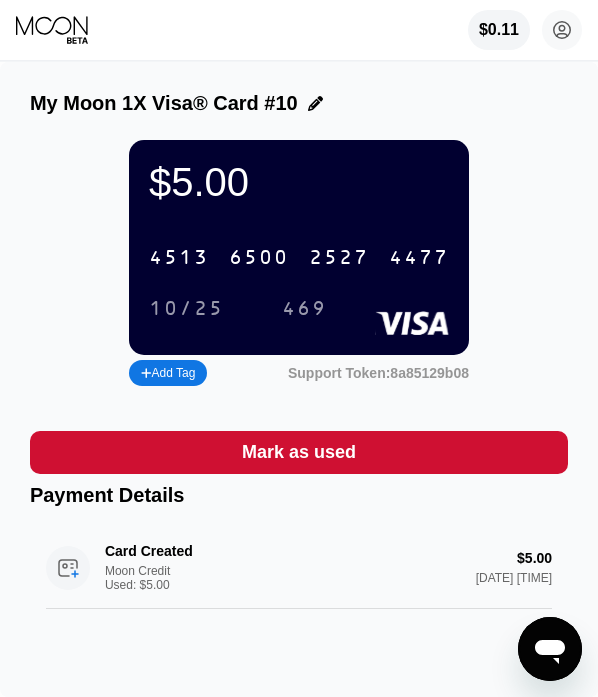 click 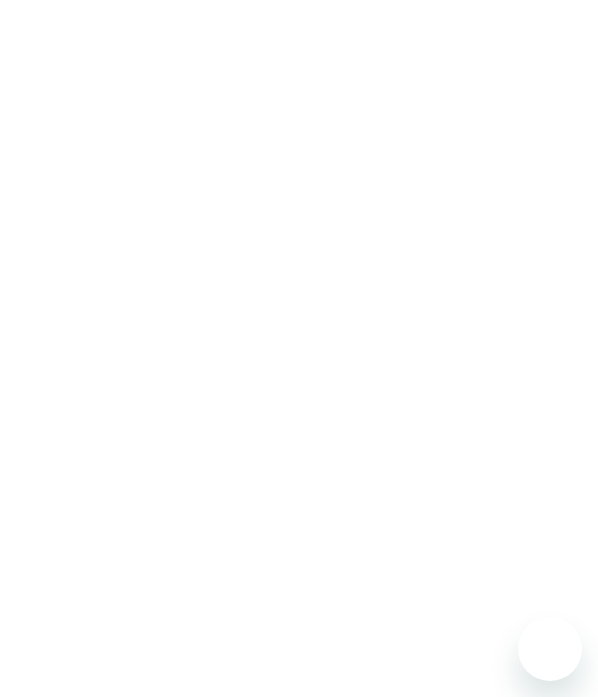 scroll, scrollTop: 0, scrollLeft: 0, axis: both 